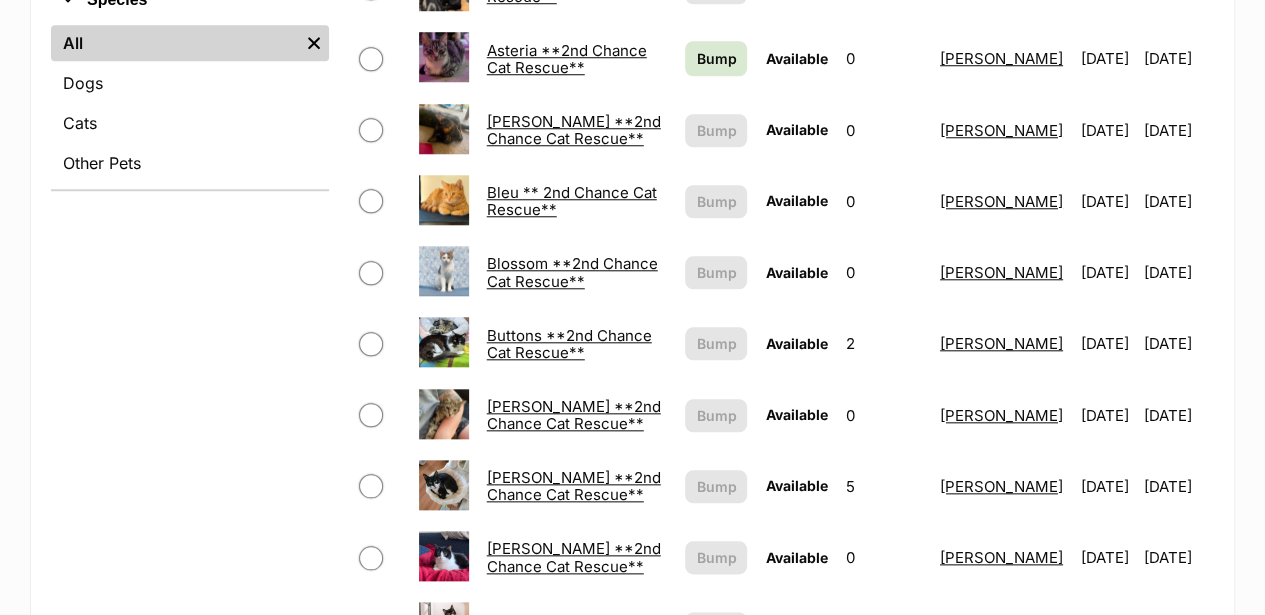 scroll, scrollTop: 733, scrollLeft: 0, axis: vertical 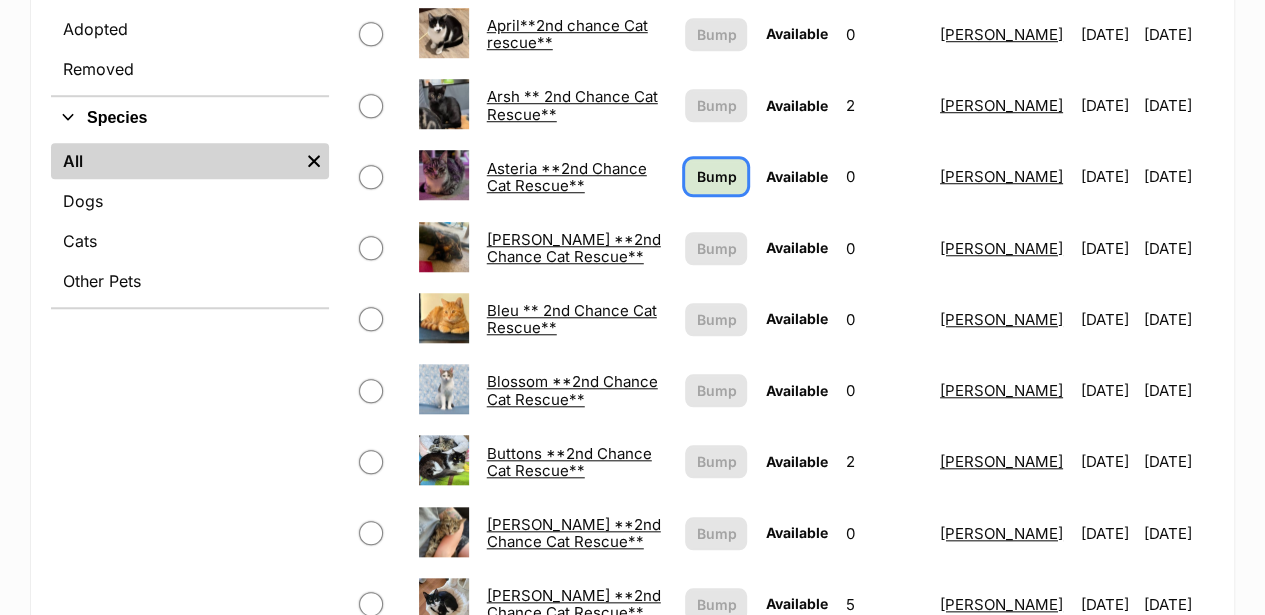 click on "Bump" at bounding box center [716, 176] 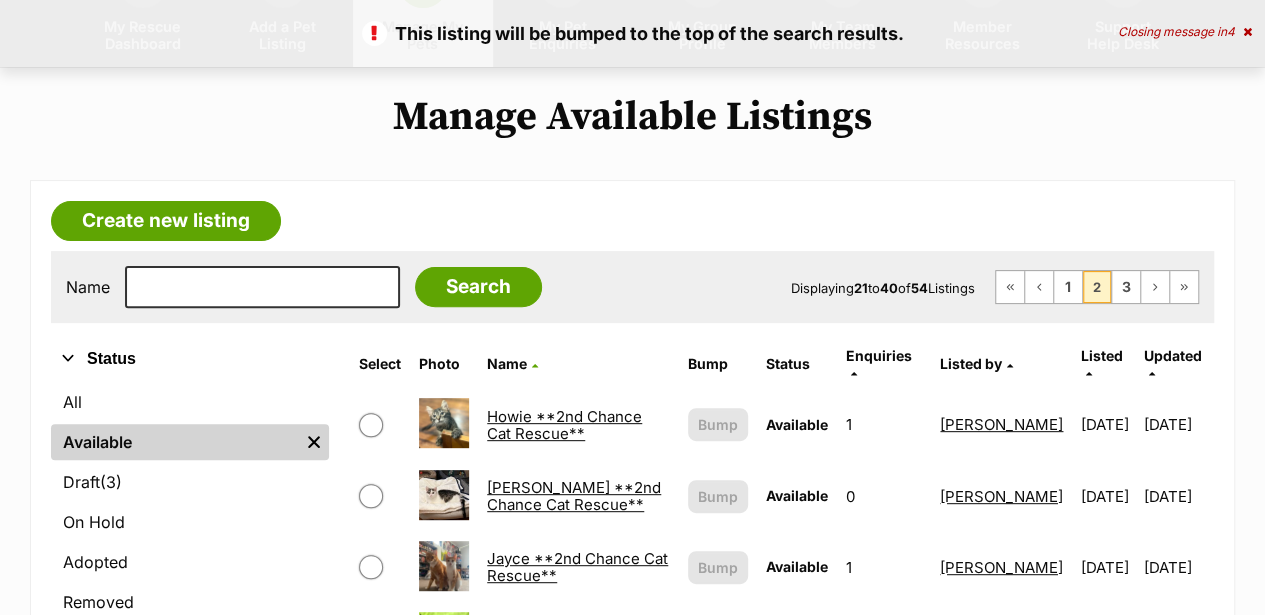scroll, scrollTop: 200, scrollLeft: 0, axis: vertical 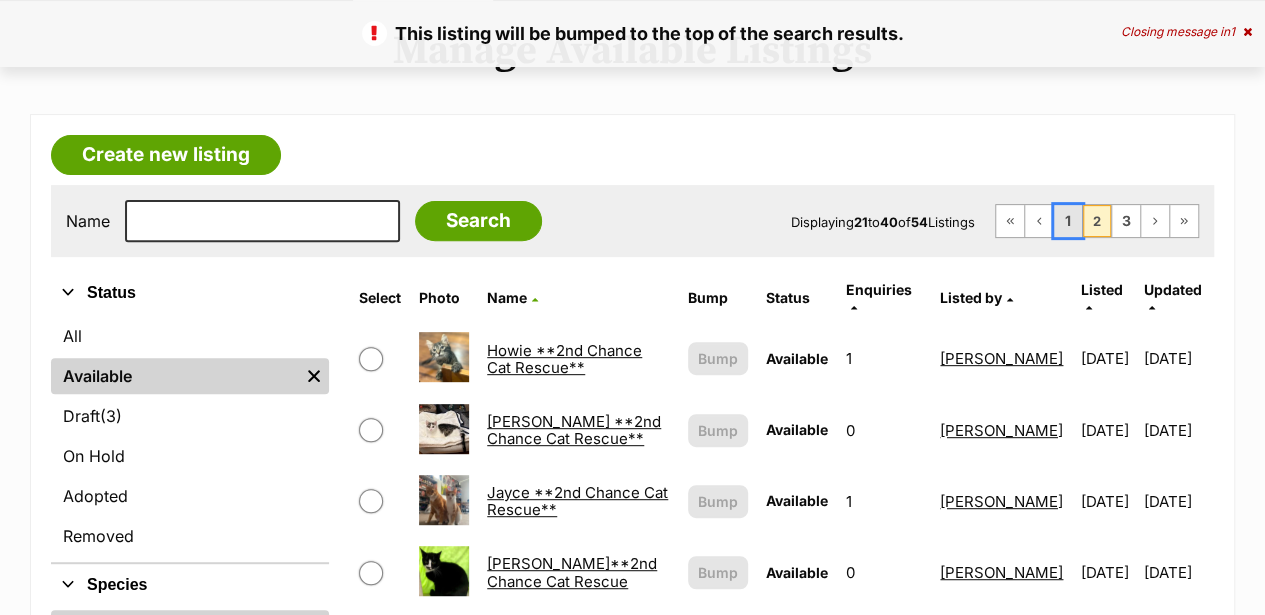 click on "1" at bounding box center (1068, 221) 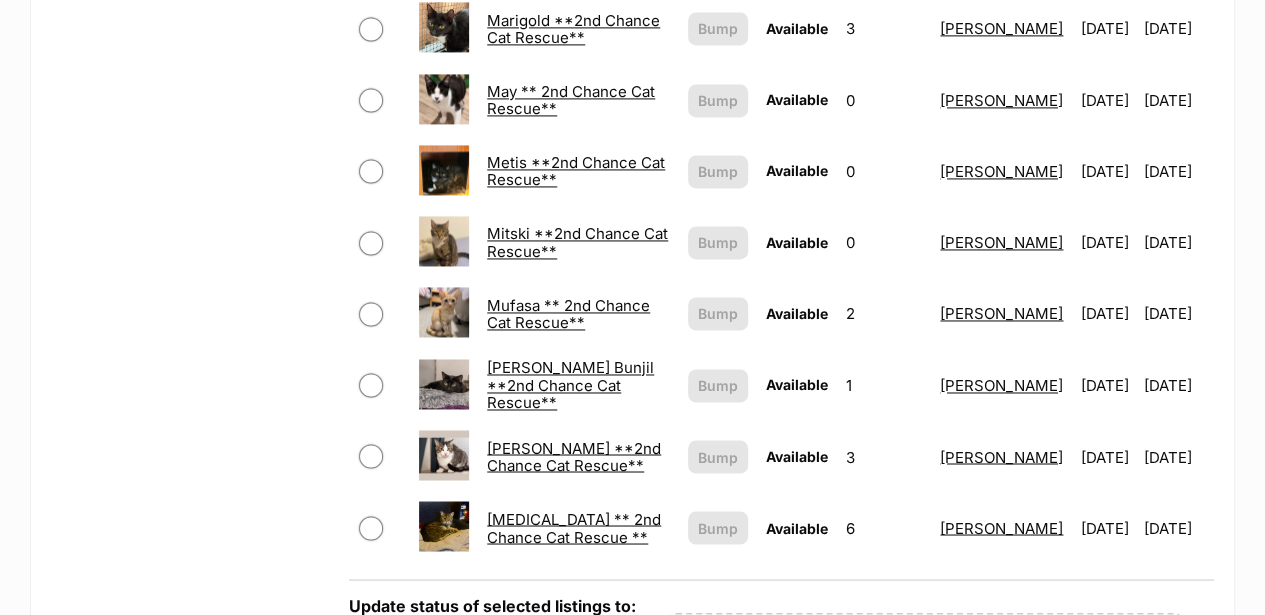 scroll, scrollTop: 1466, scrollLeft: 0, axis: vertical 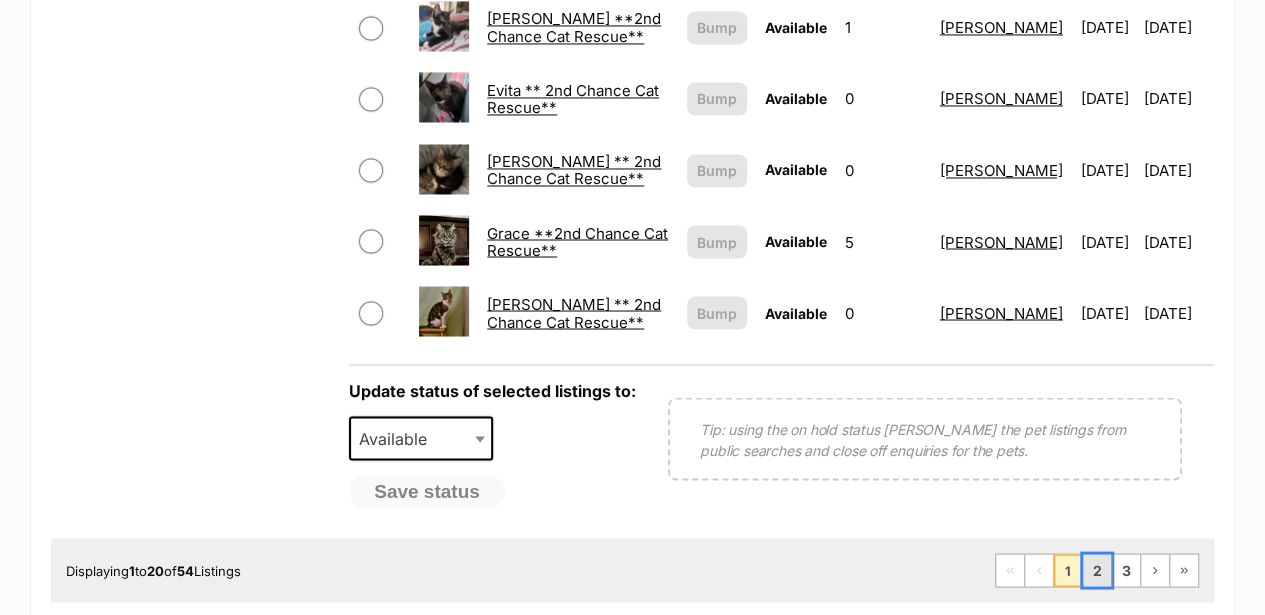 click on "2" at bounding box center [1097, 570] 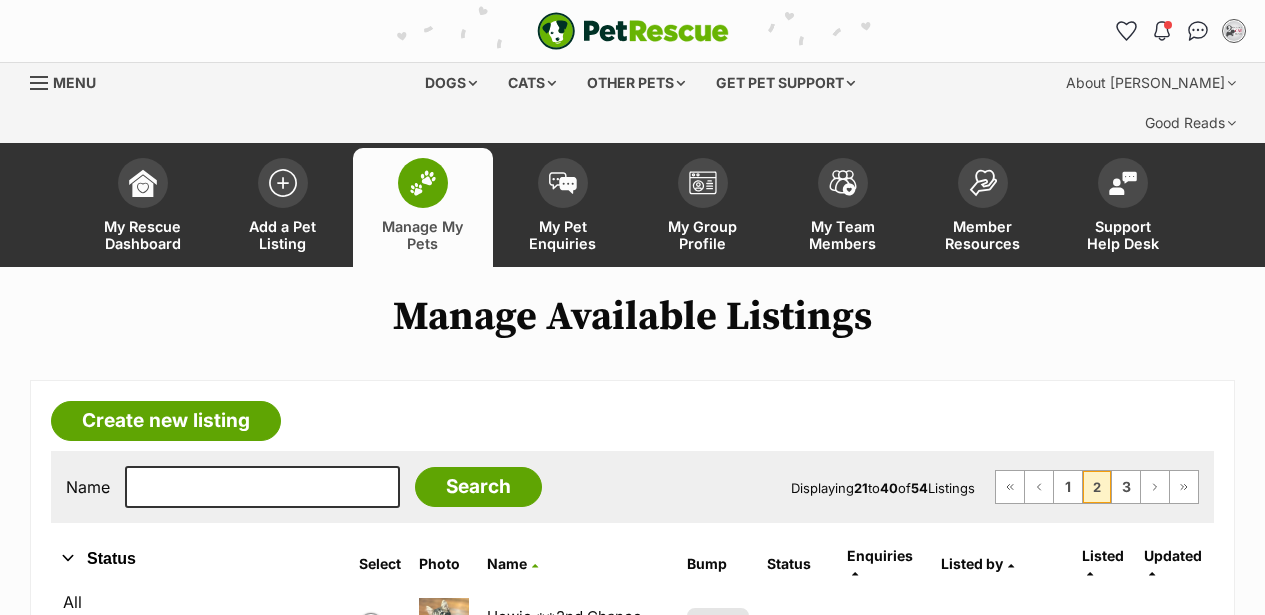 scroll, scrollTop: 533, scrollLeft: 0, axis: vertical 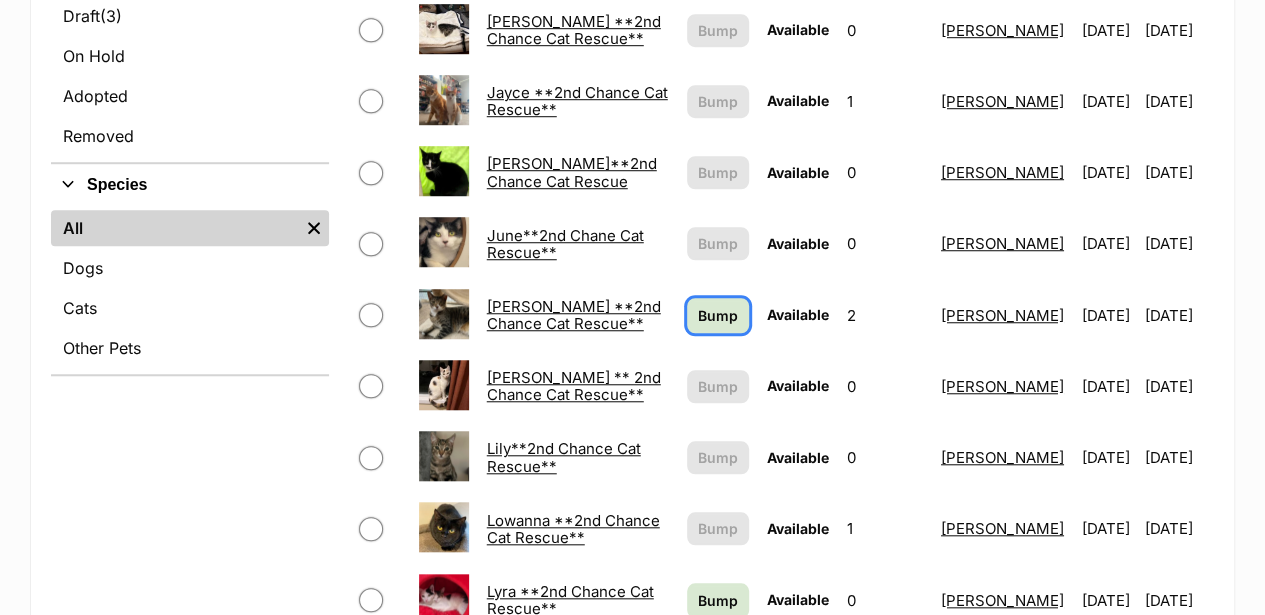 click on "Bump" at bounding box center [718, 315] 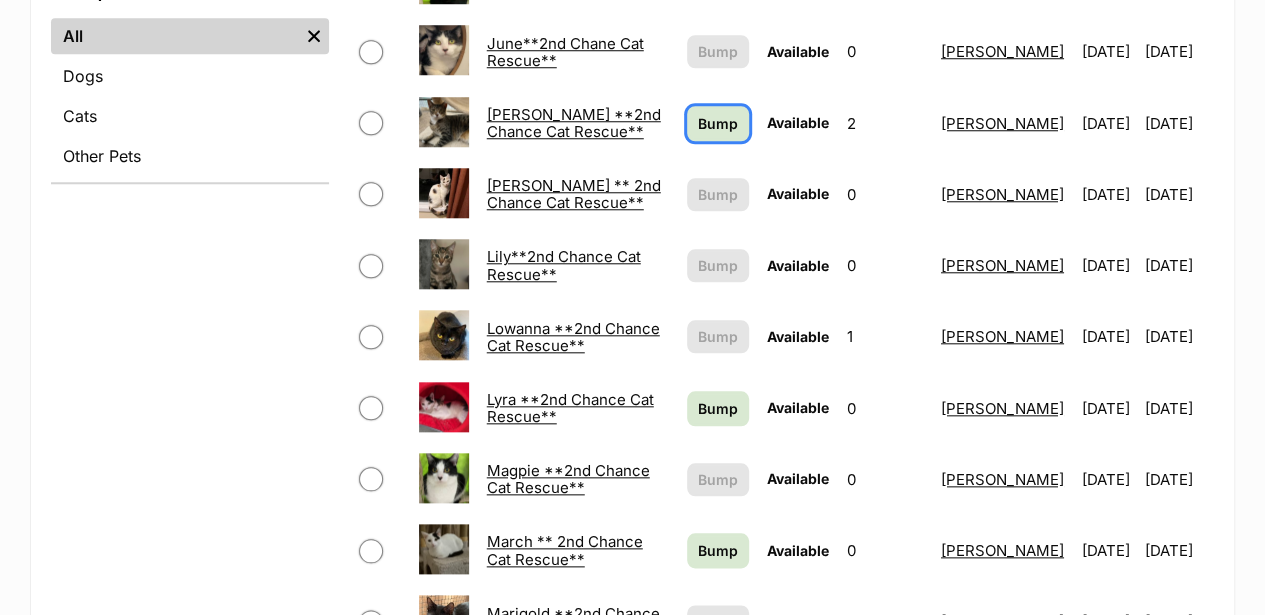 scroll, scrollTop: 866, scrollLeft: 0, axis: vertical 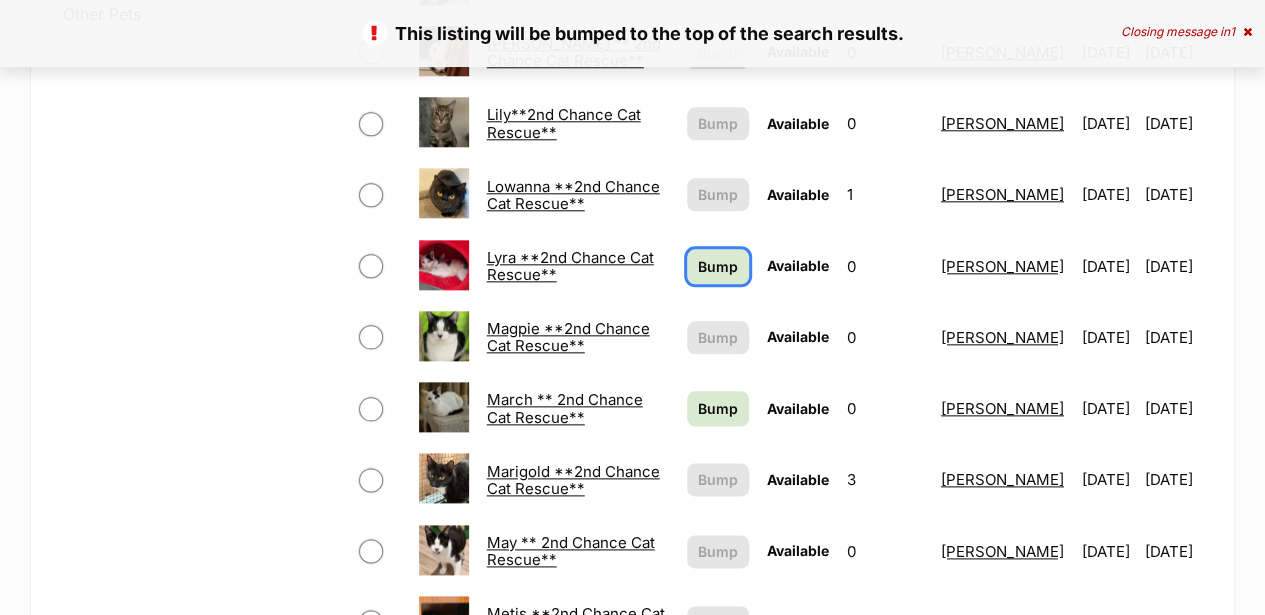 click on "Bump" at bounding box center [718, 266] 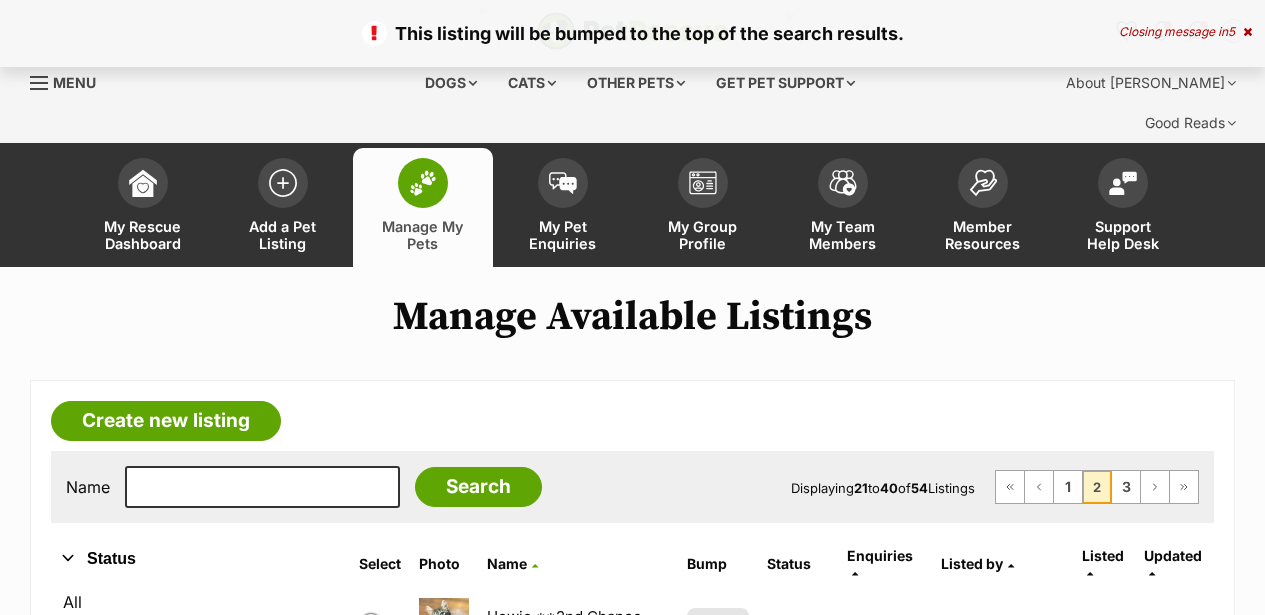scroll, scrollTop: 350, scrollLeft: 0, axis: vertical 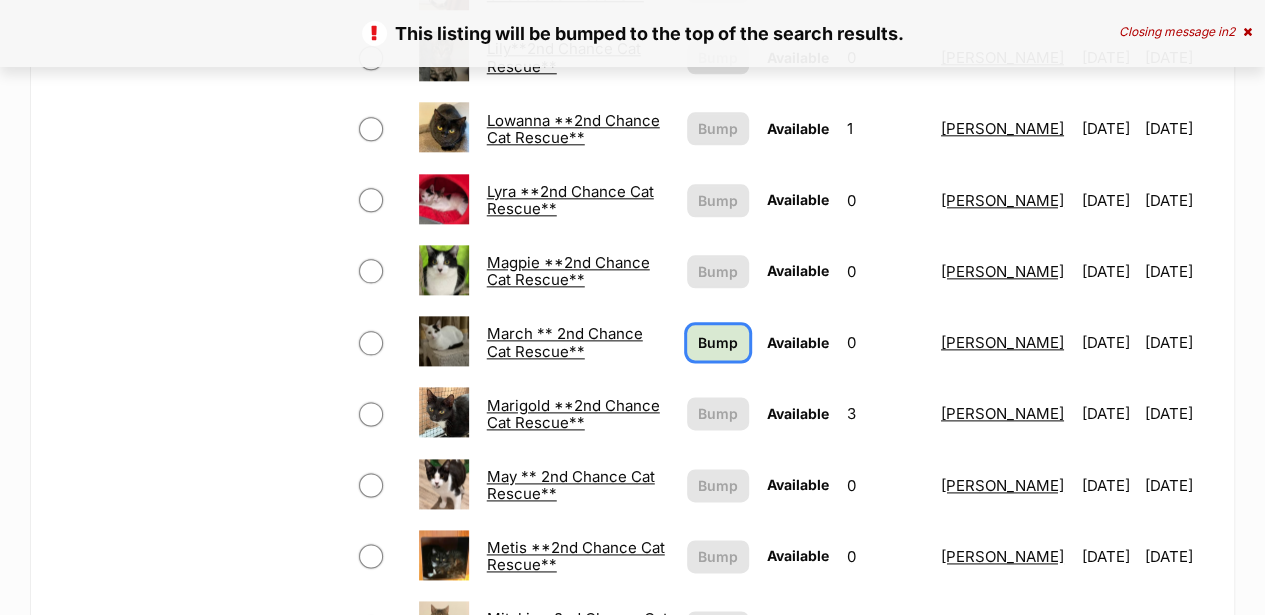 click on "Bump" at bounding box center [718, 342] 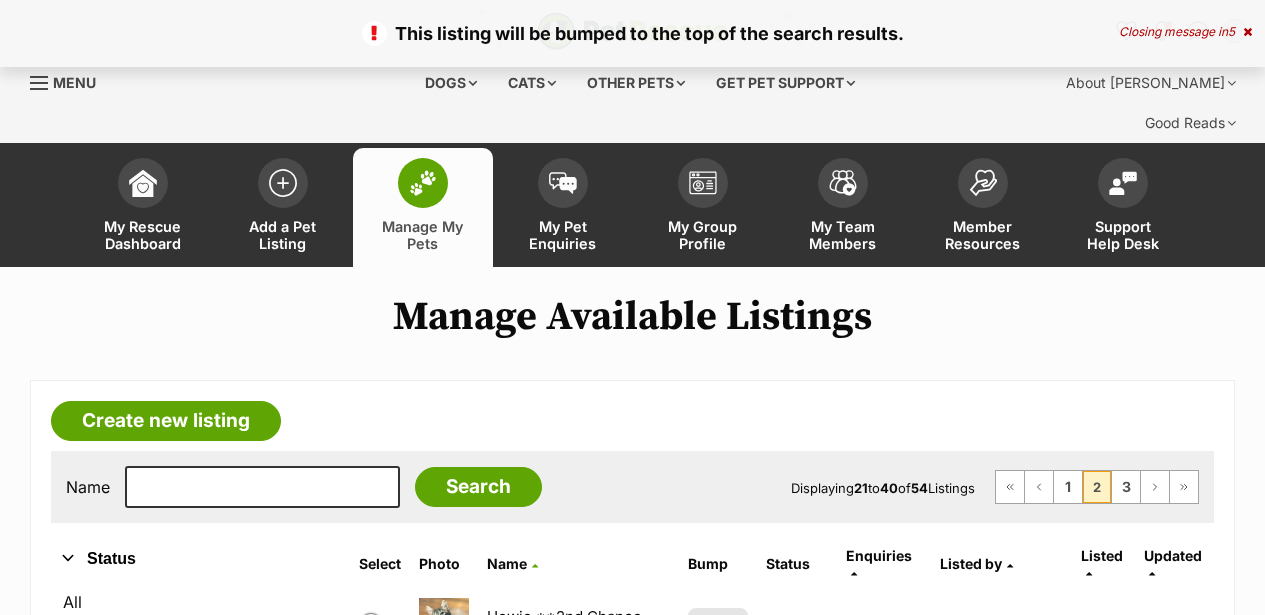 scroll, scrollTop: 0, scrollLeft: 0, axis: both 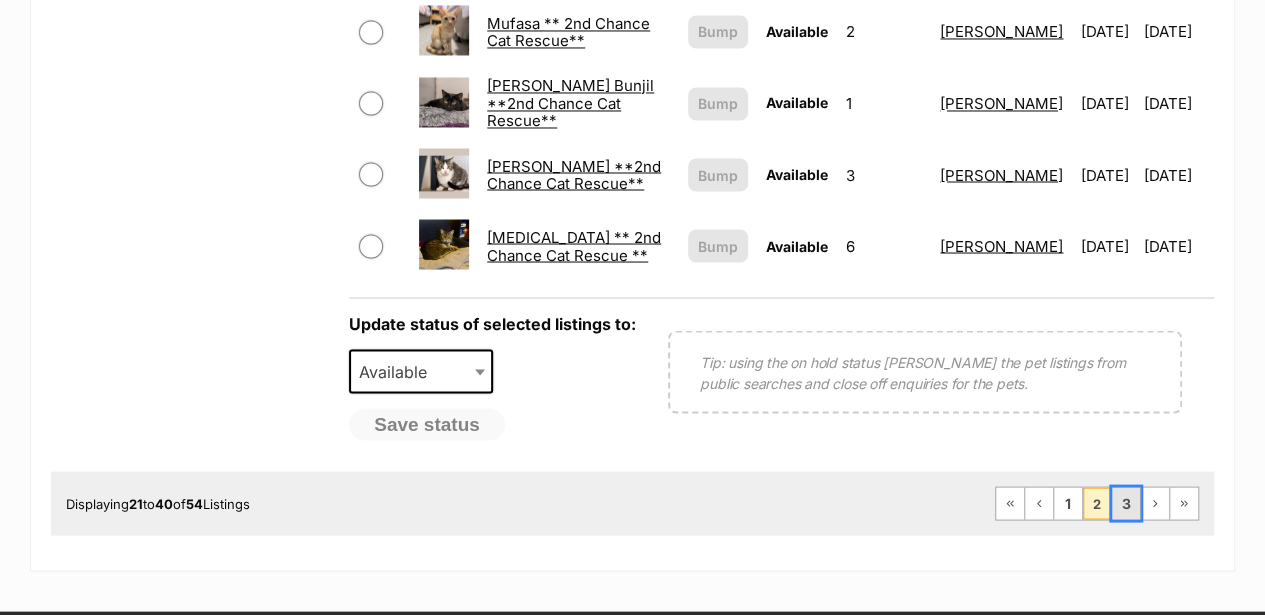 click on "3" at bounding box center (1126, 503) 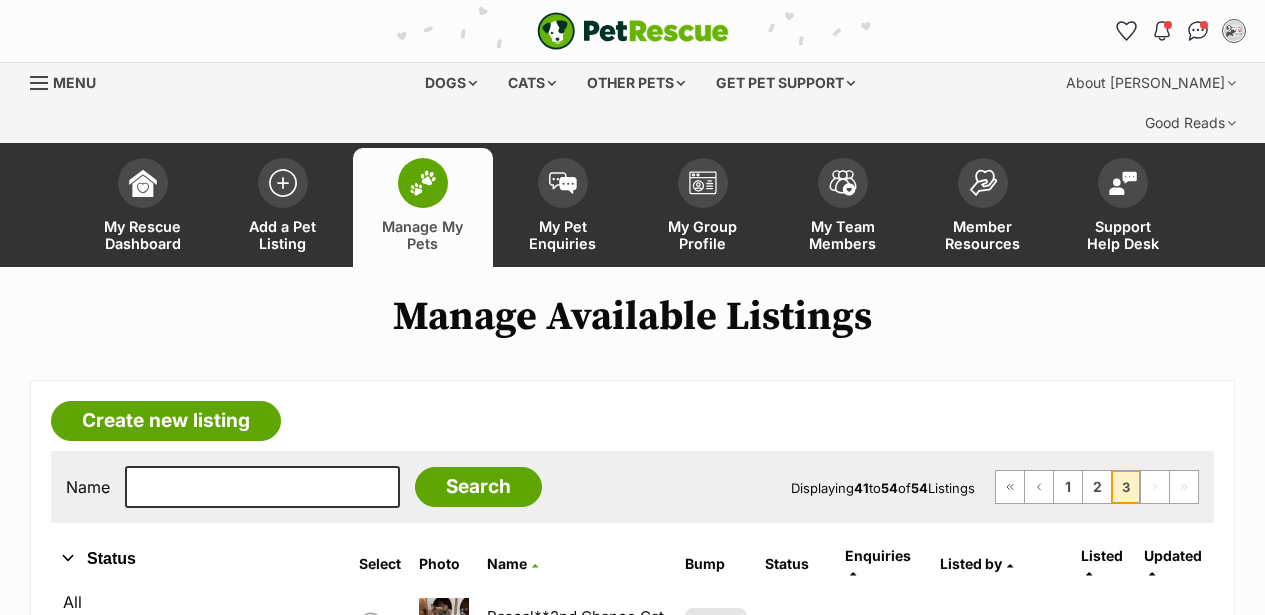 scroll, scrollTop: 0, scrollLeft: 0, axis: both 